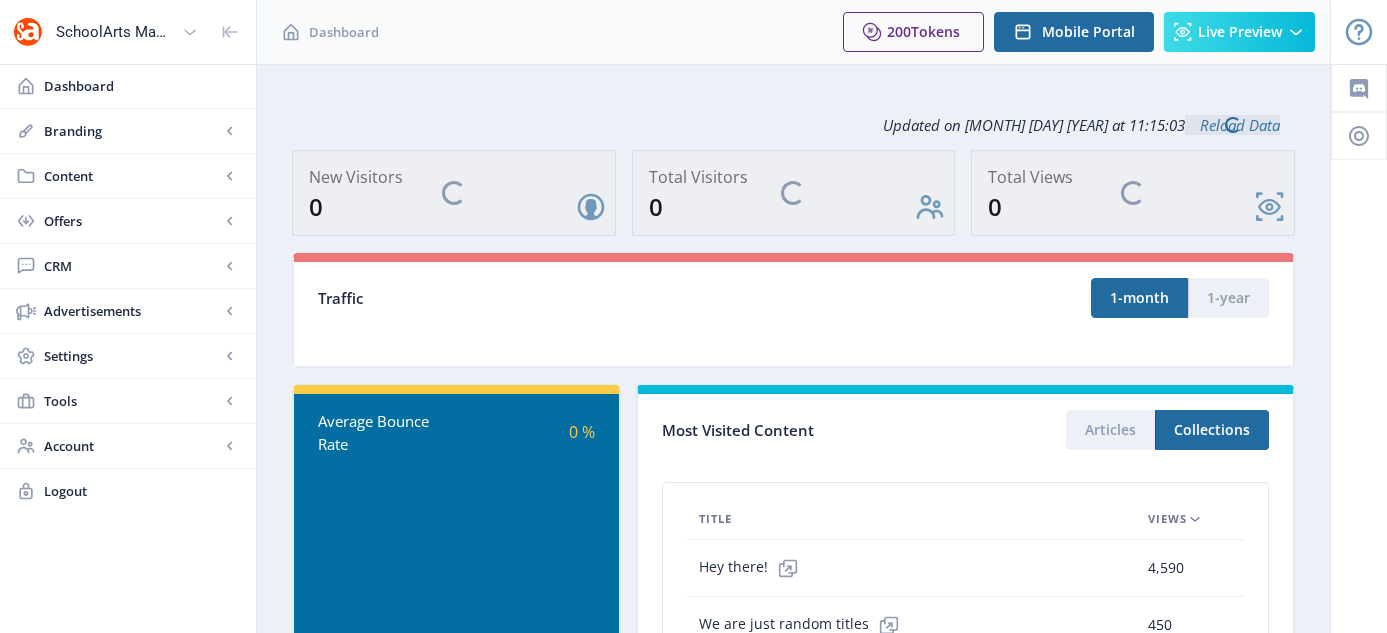 scroll, scrollTop: 0, scrollLeft: 0, axis: both 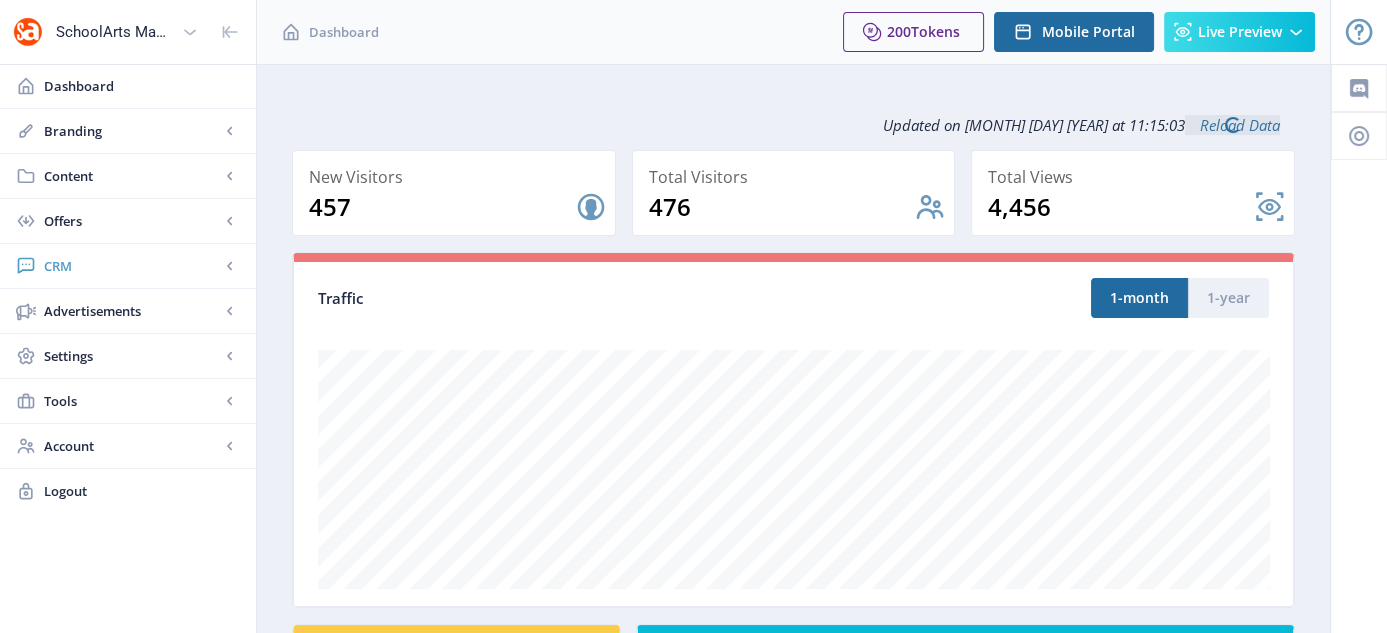 click on "CRM" at bounding box center (132, 266) 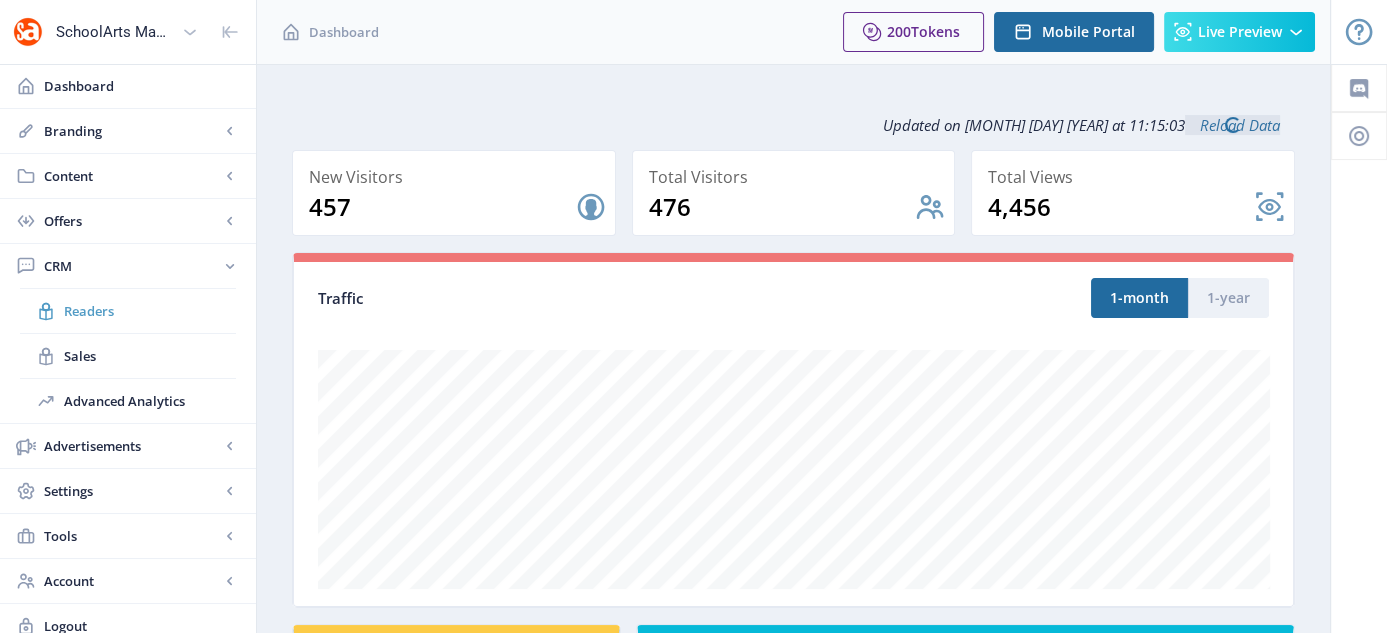 click on "Readers" at bounding box center (150, 311) 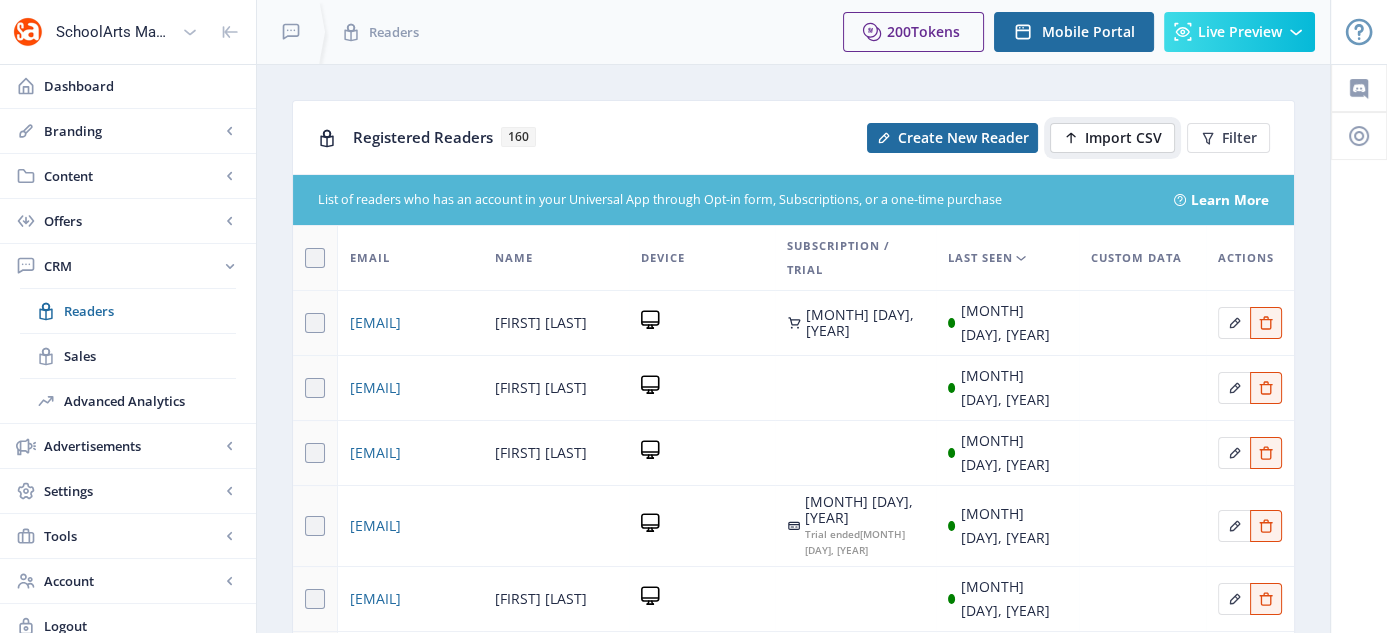 click on "Import CSV" 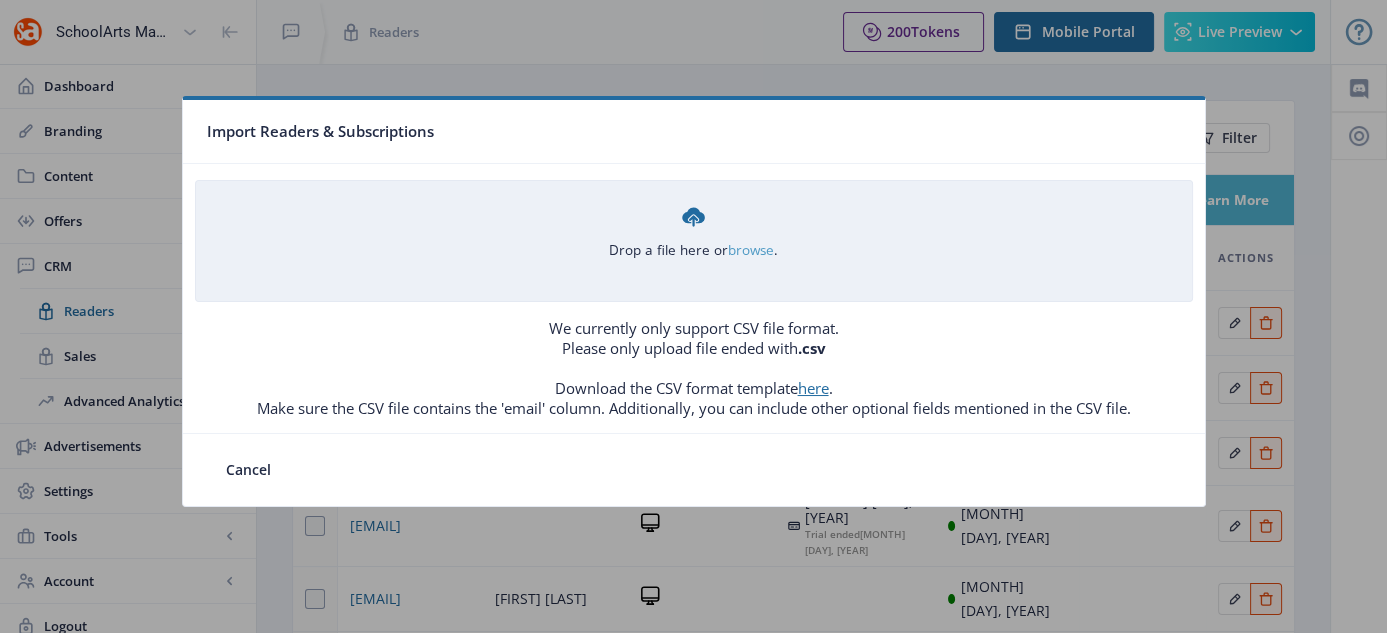 click on "browse" at bounding box center [0, 0] 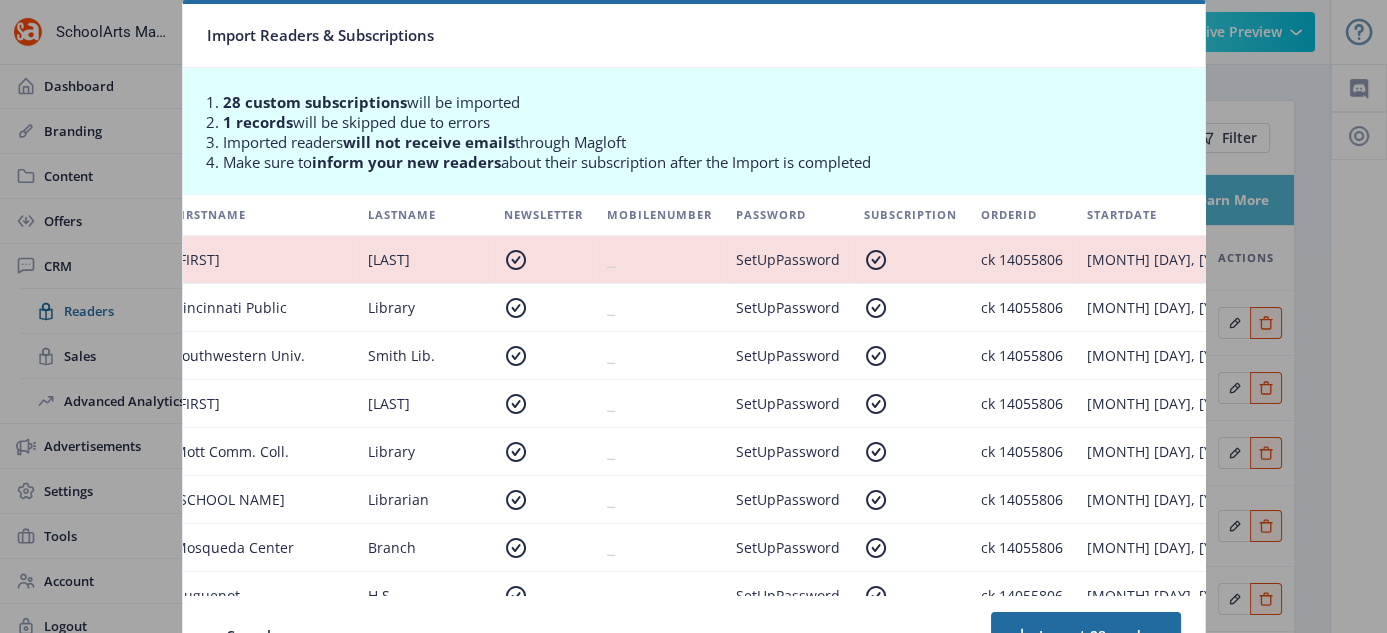scroll, scrollTop: 0, scrollLeft: 0, axis: both 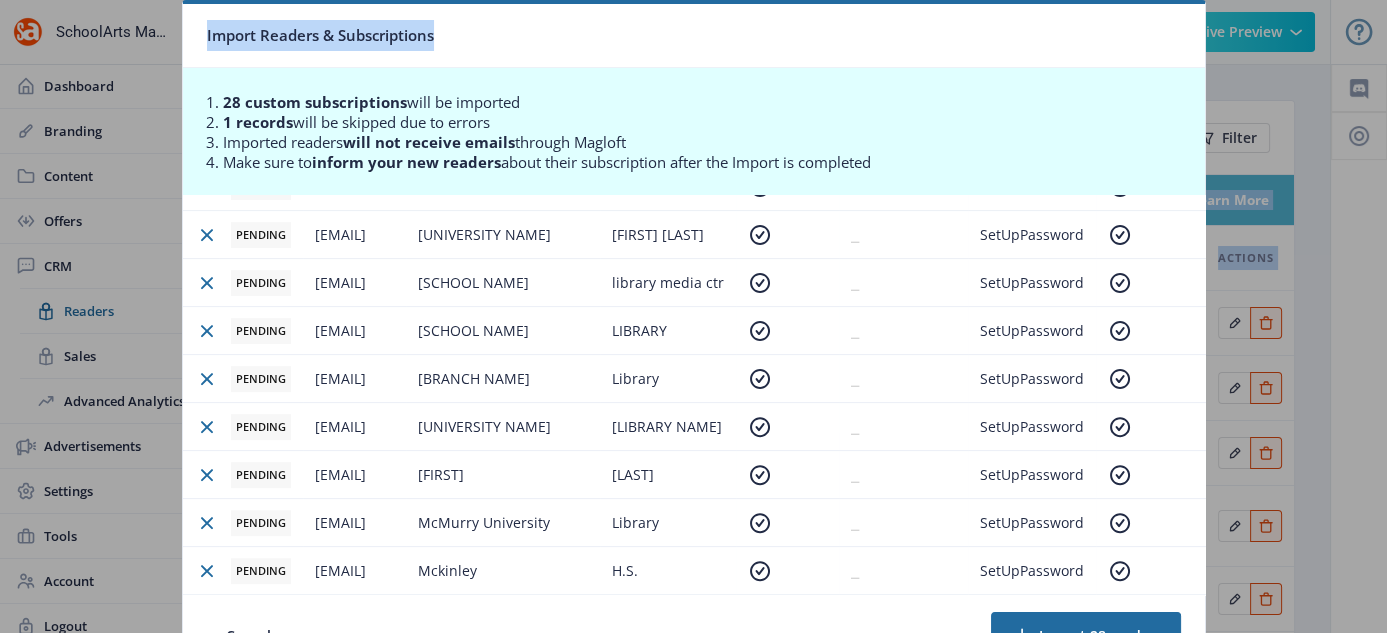 drag, startPoint x: 1081, startPoint y: 33, endPoint x: 1124, endPoint y: -59, distance: 101.55294 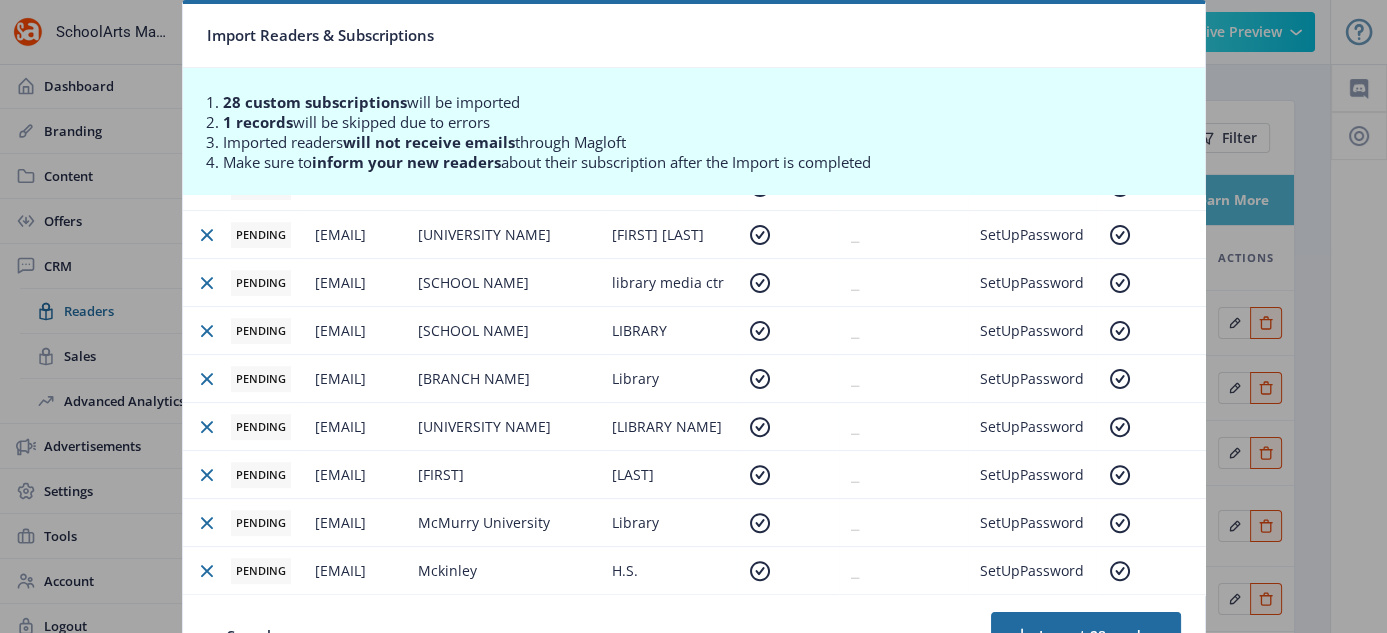 click on "Cancel  Import 28 readers" 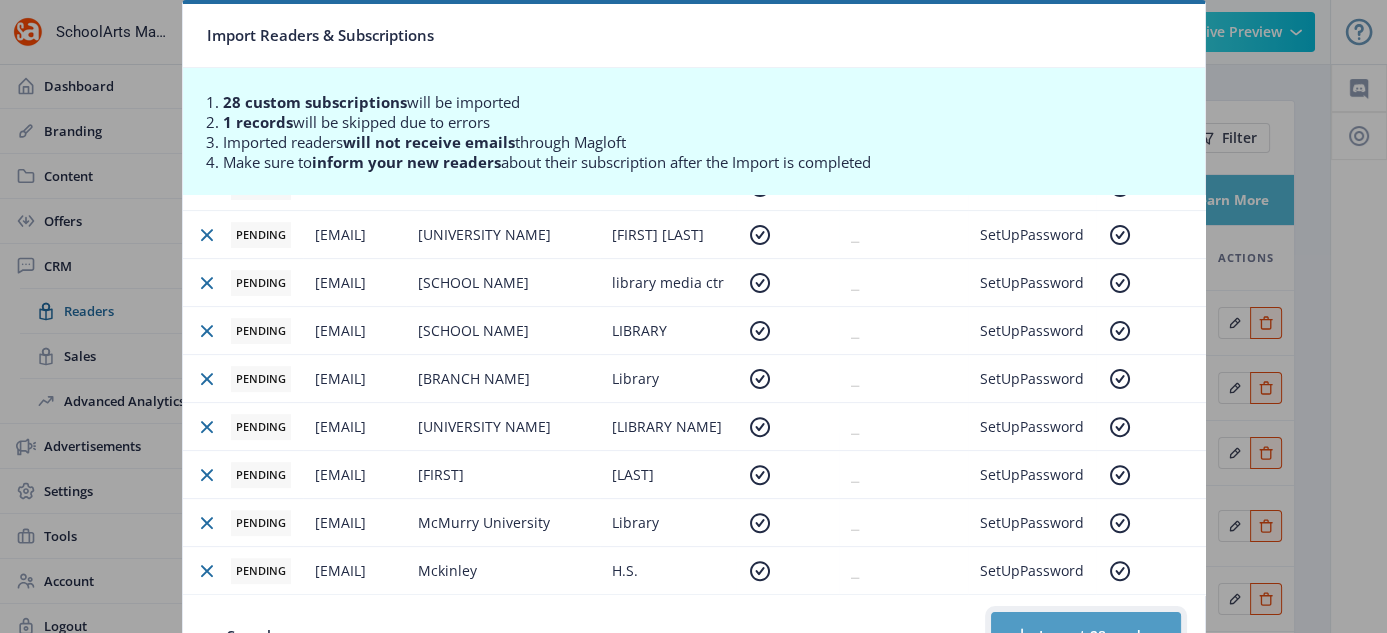 click on "Import 28 readers" 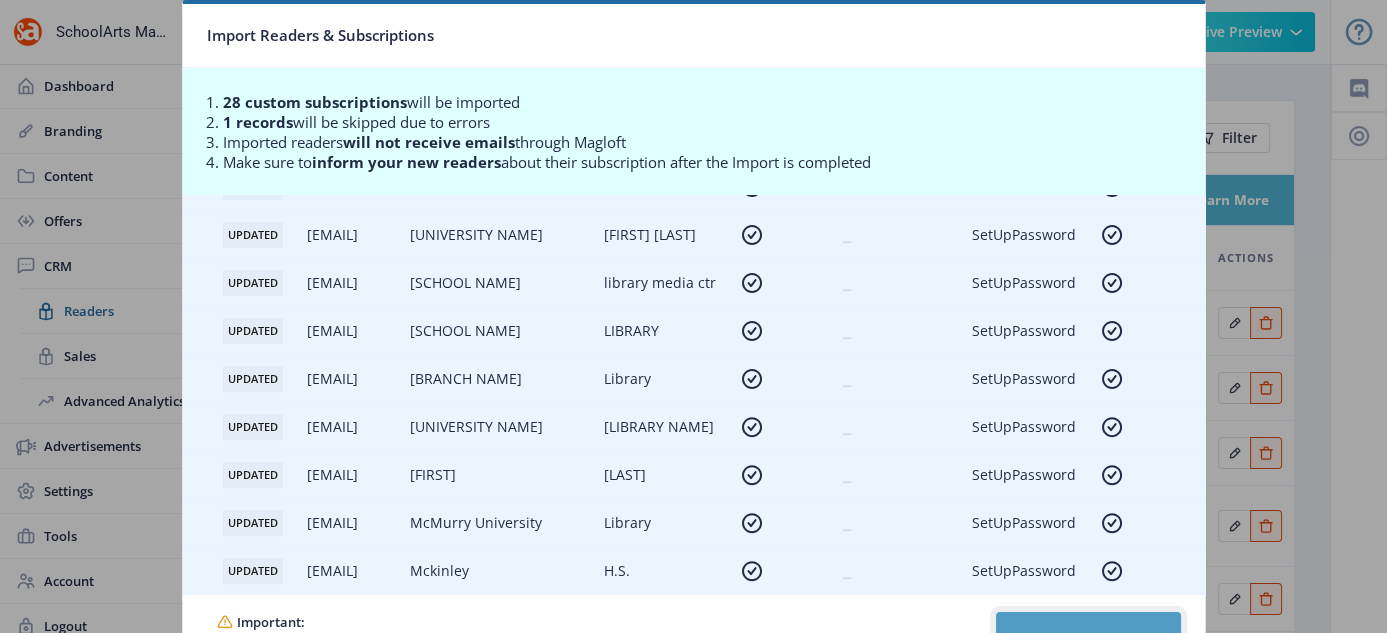 click on "Download CSV report" 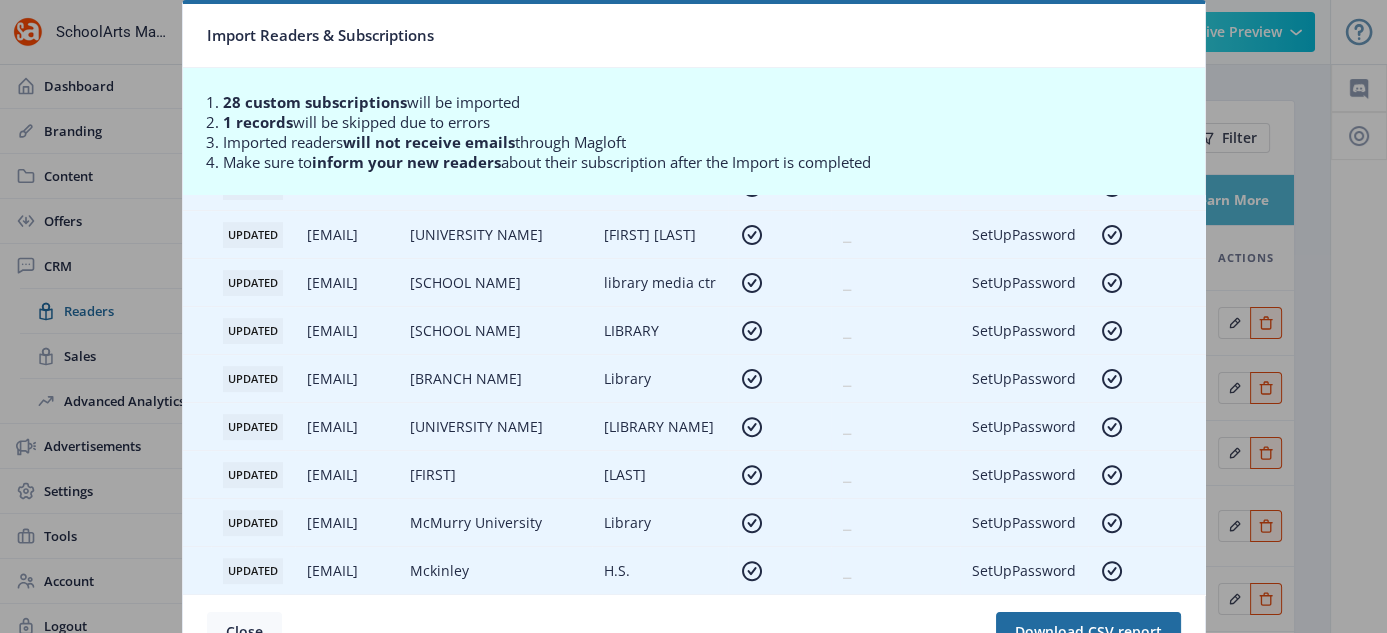 click on "Close" 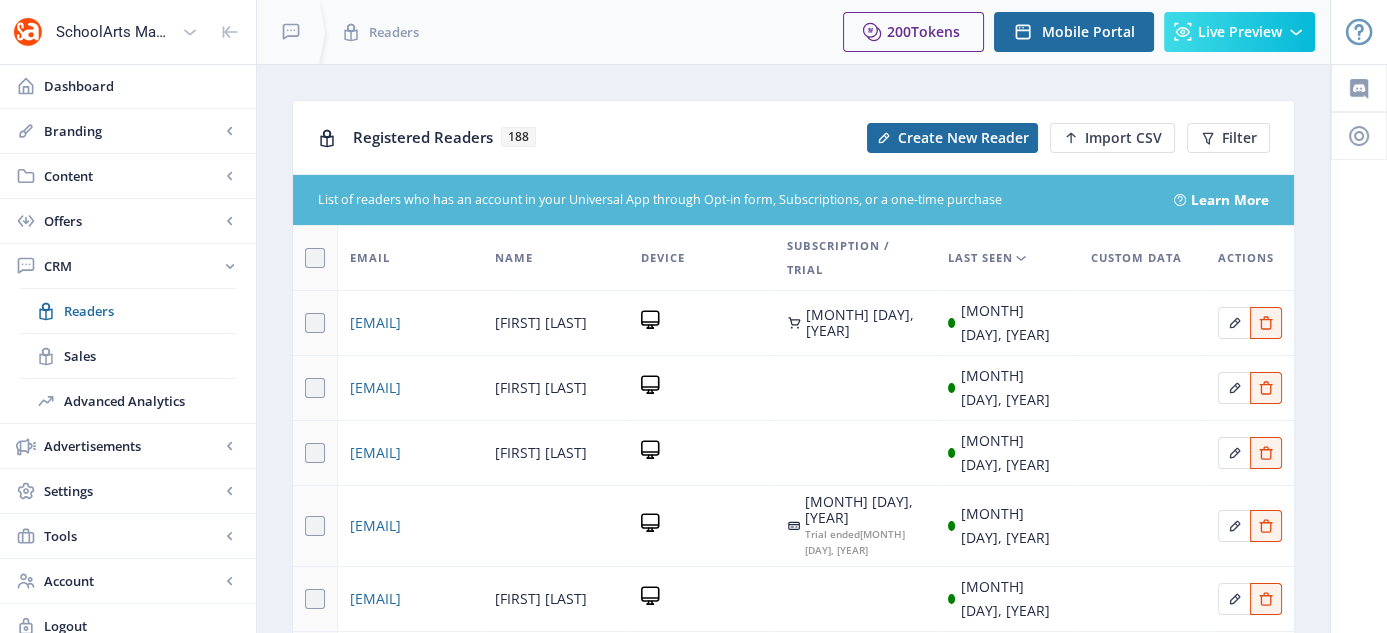 drag, startPoint x: 772, startPoint y: 29, endPoint x: 786, endPoint y: -13, distance: 44.27189 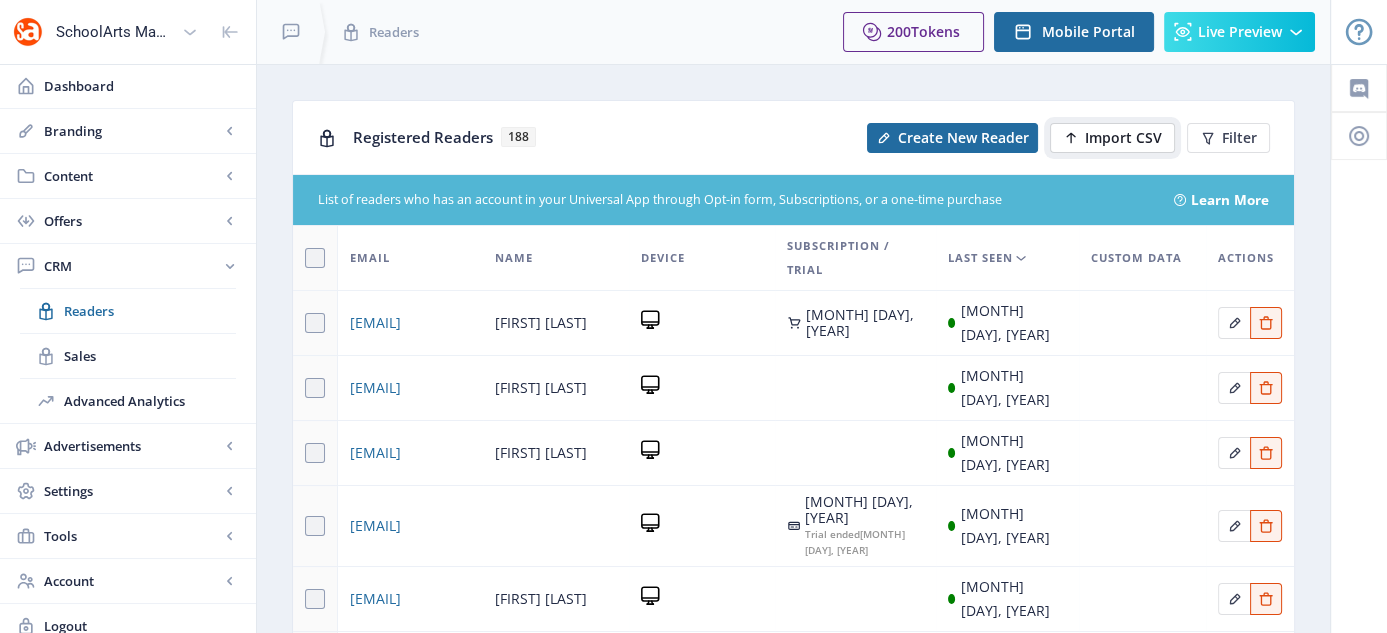 click on "Import CSV" 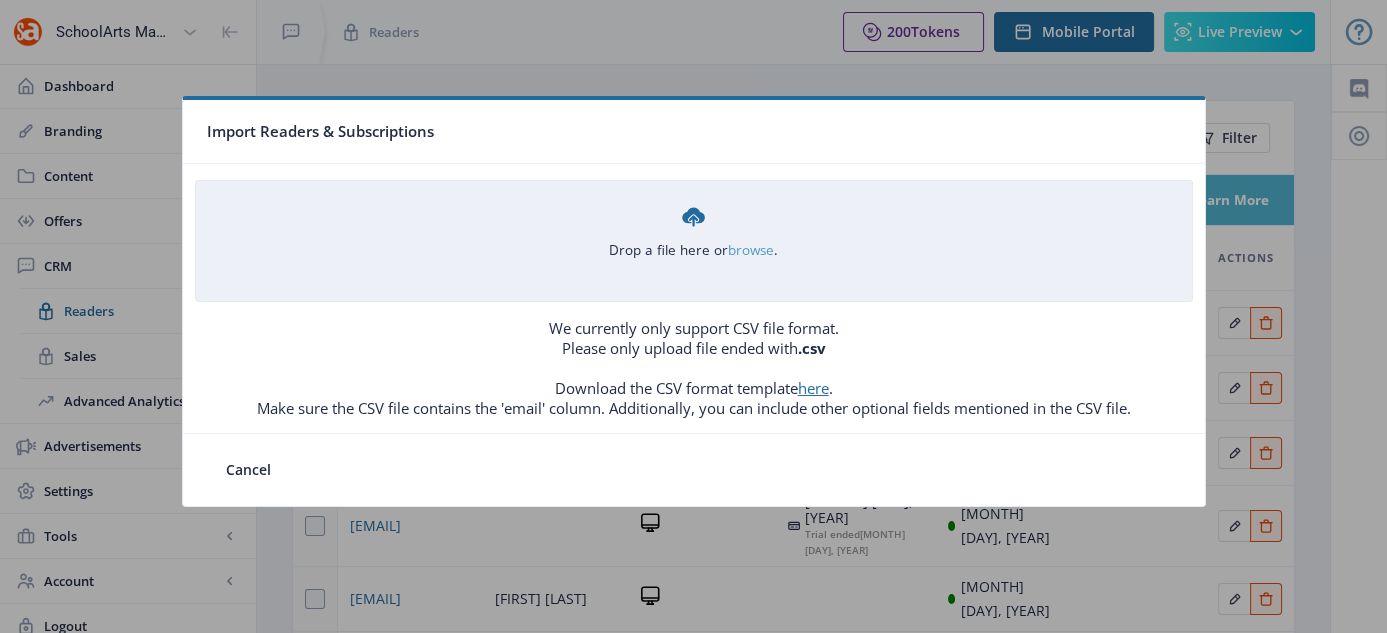 click on "browse" at bounding box center [0, 0] 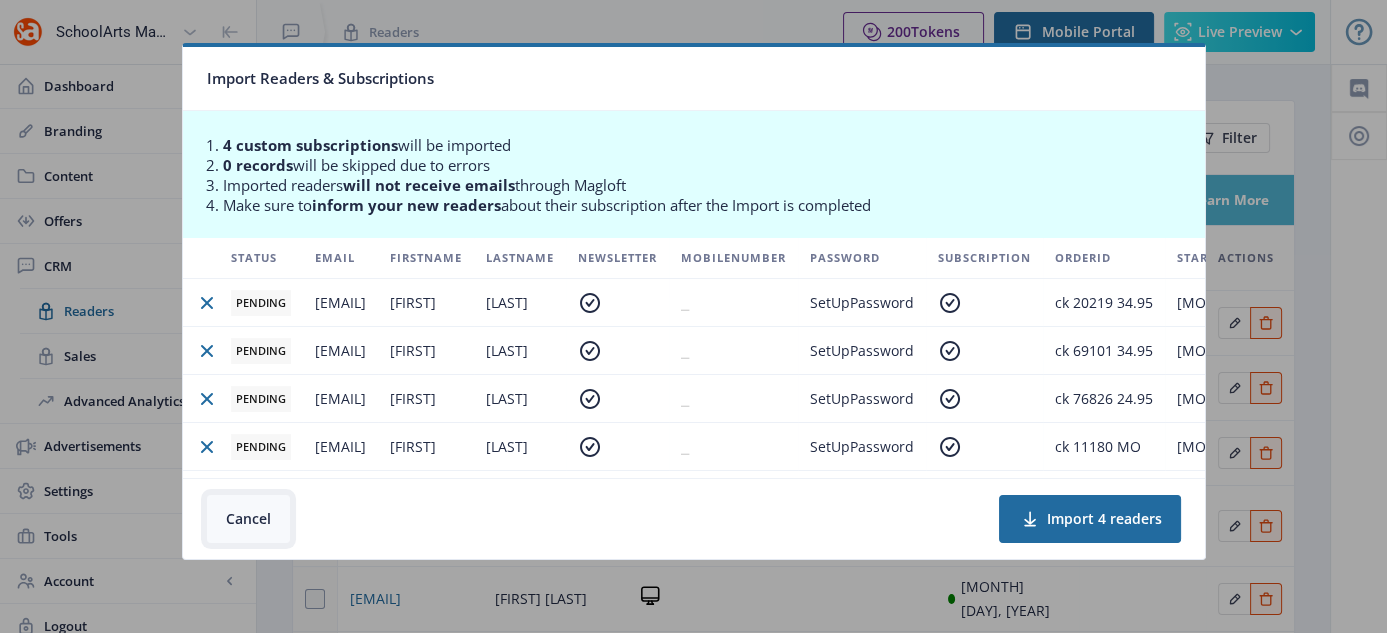 click on "Cancel" 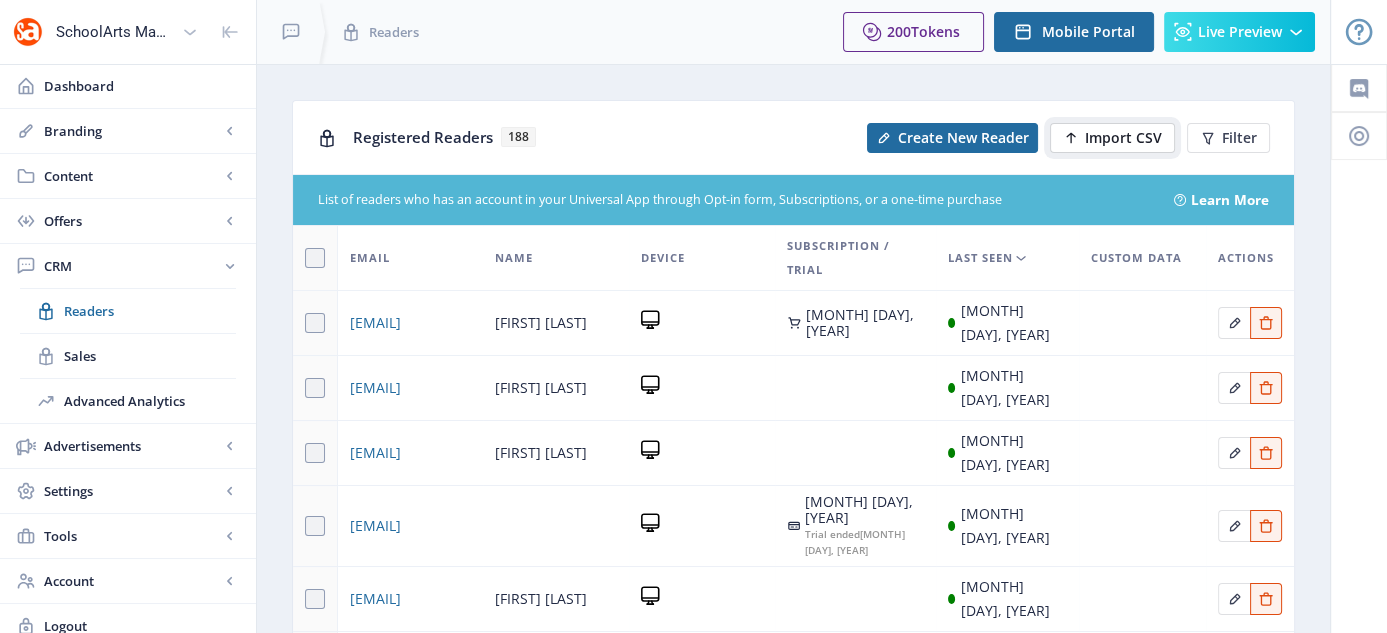 click on "Import CSV" 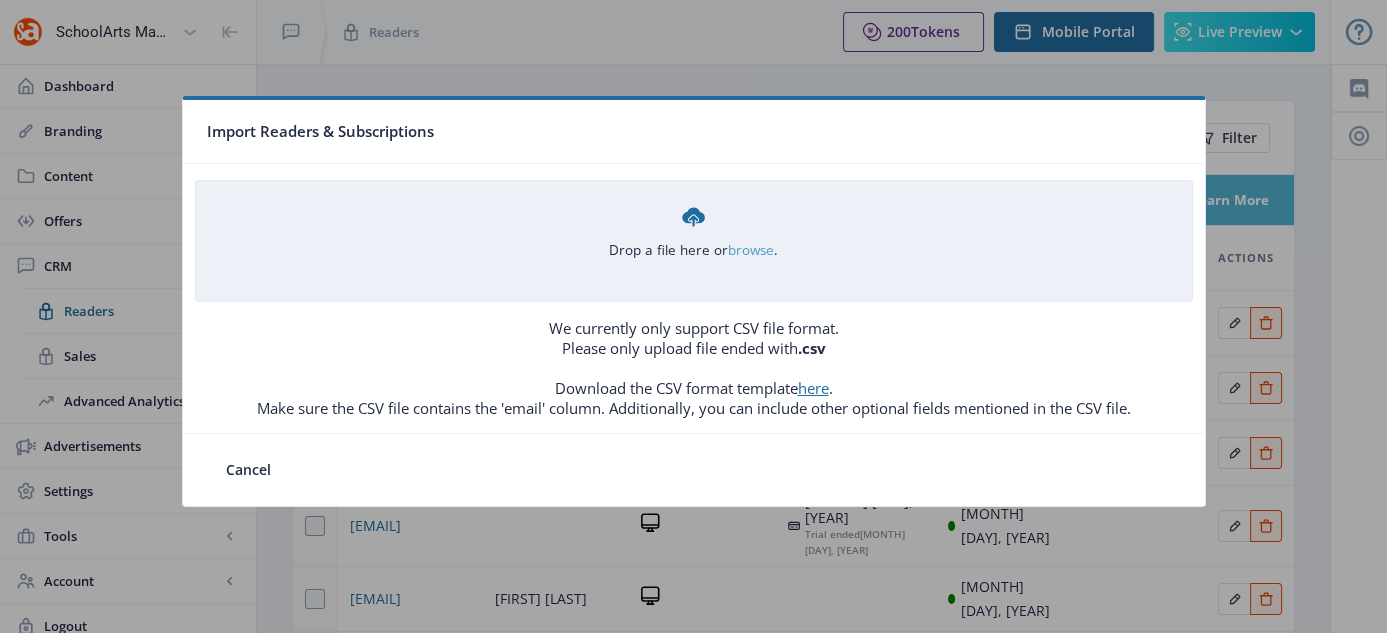 click on "browse" at bounding box center [0, 0] 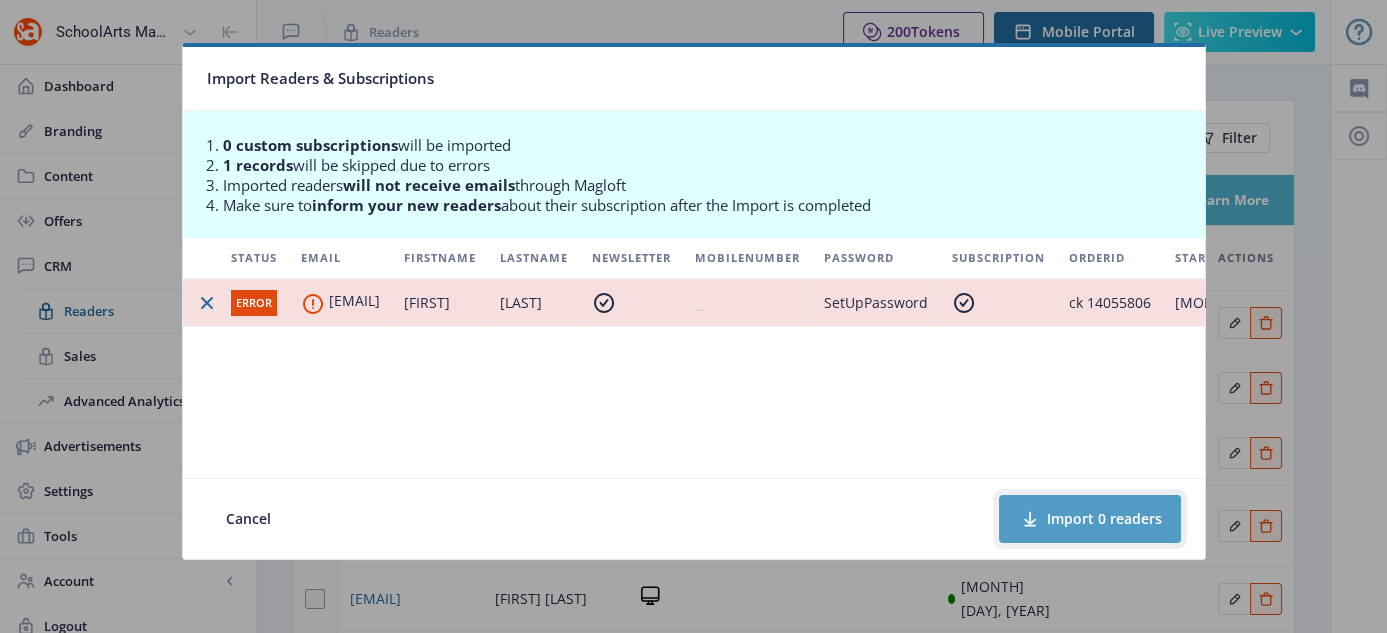 click on "Import 0 readers" 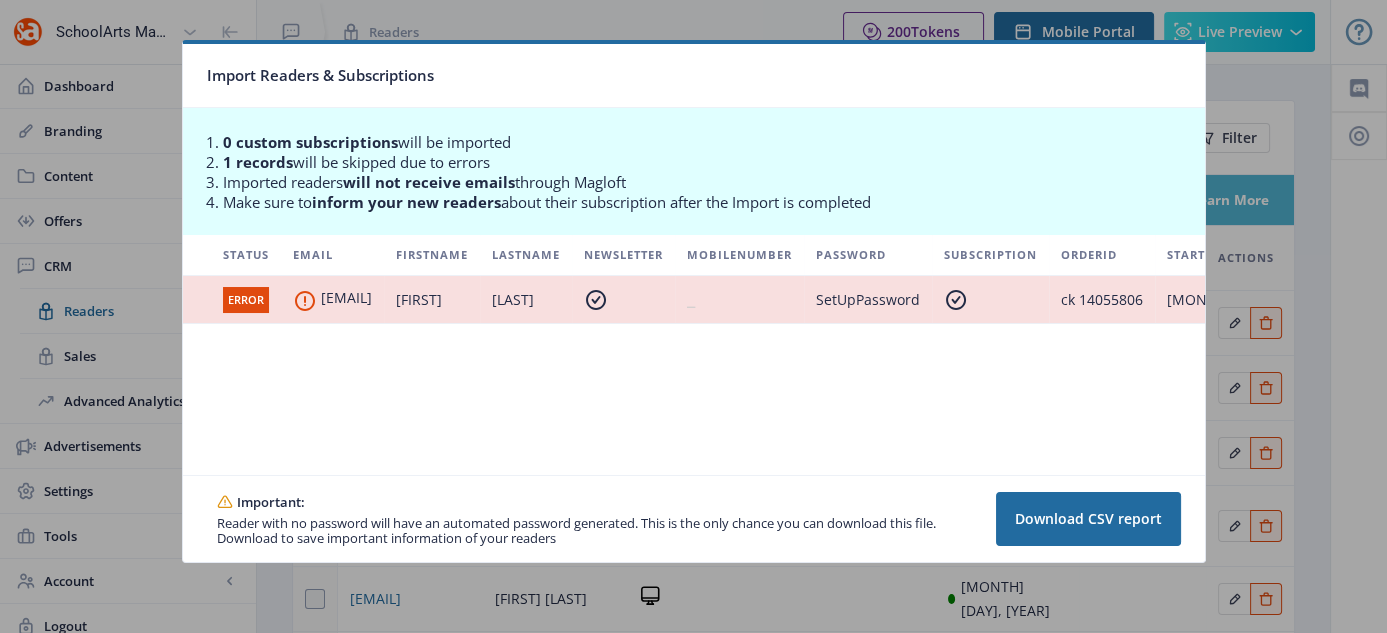click on "ERROR" at bounding box center [246, 300] 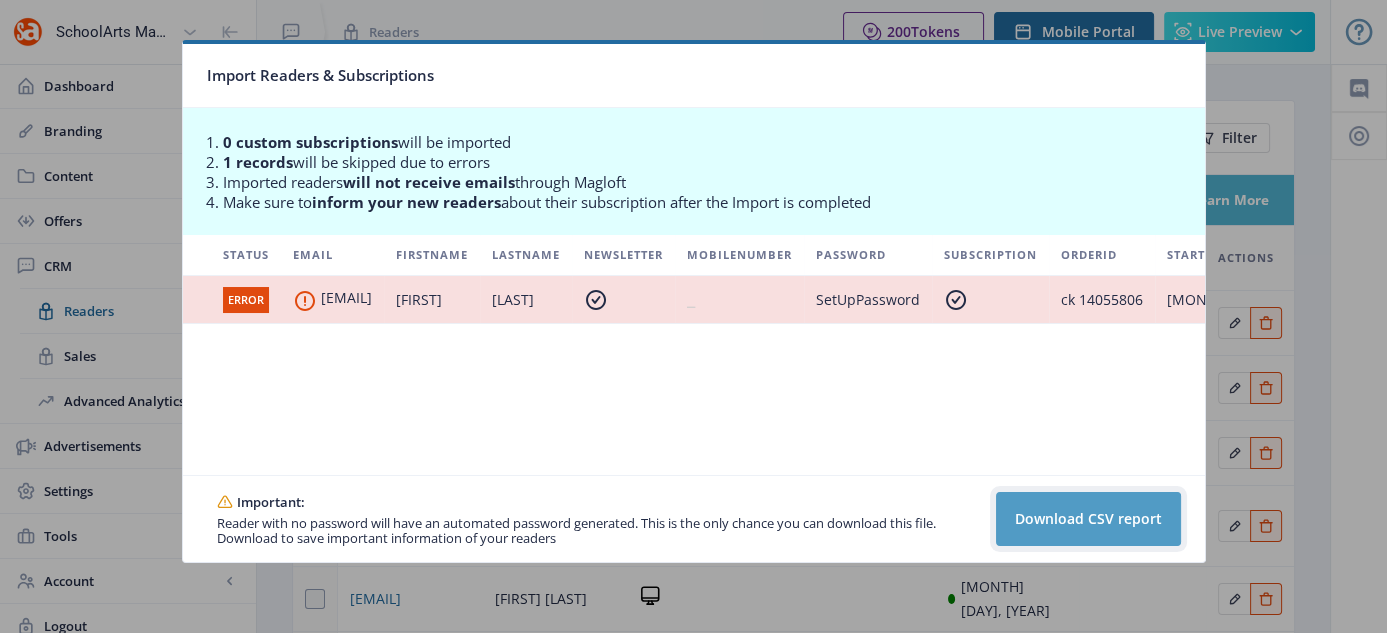 click on "Download CSV report" 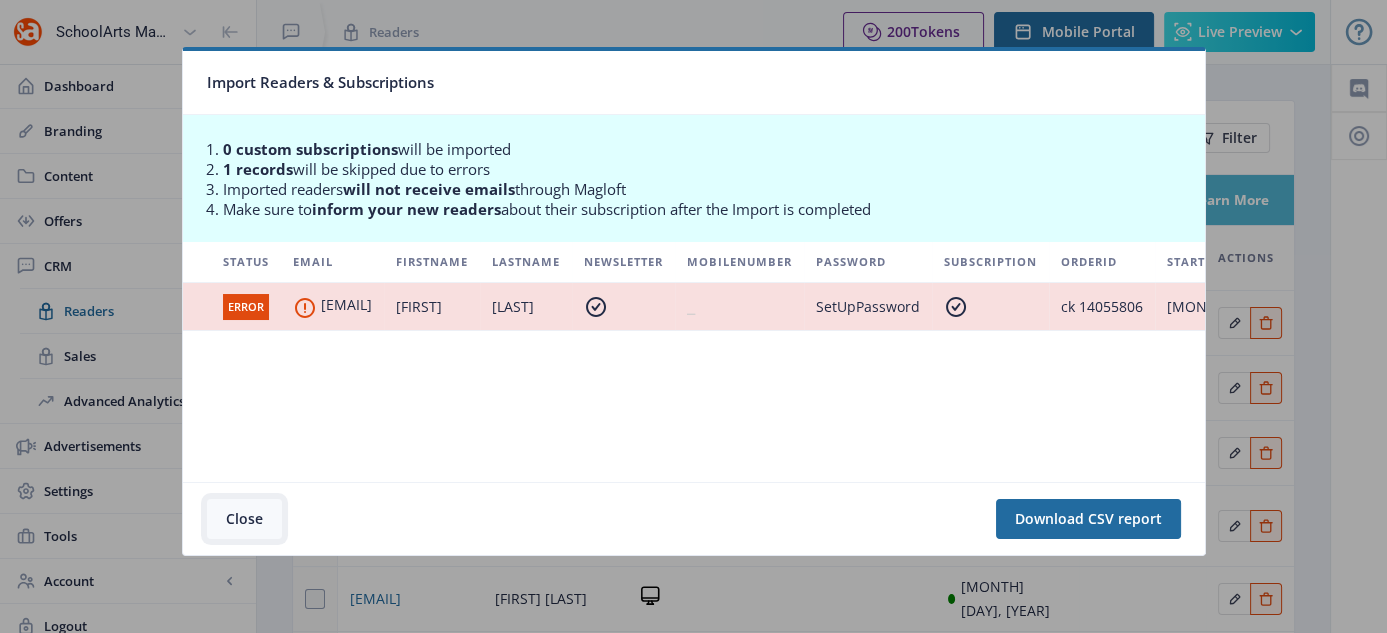 click on "Close" 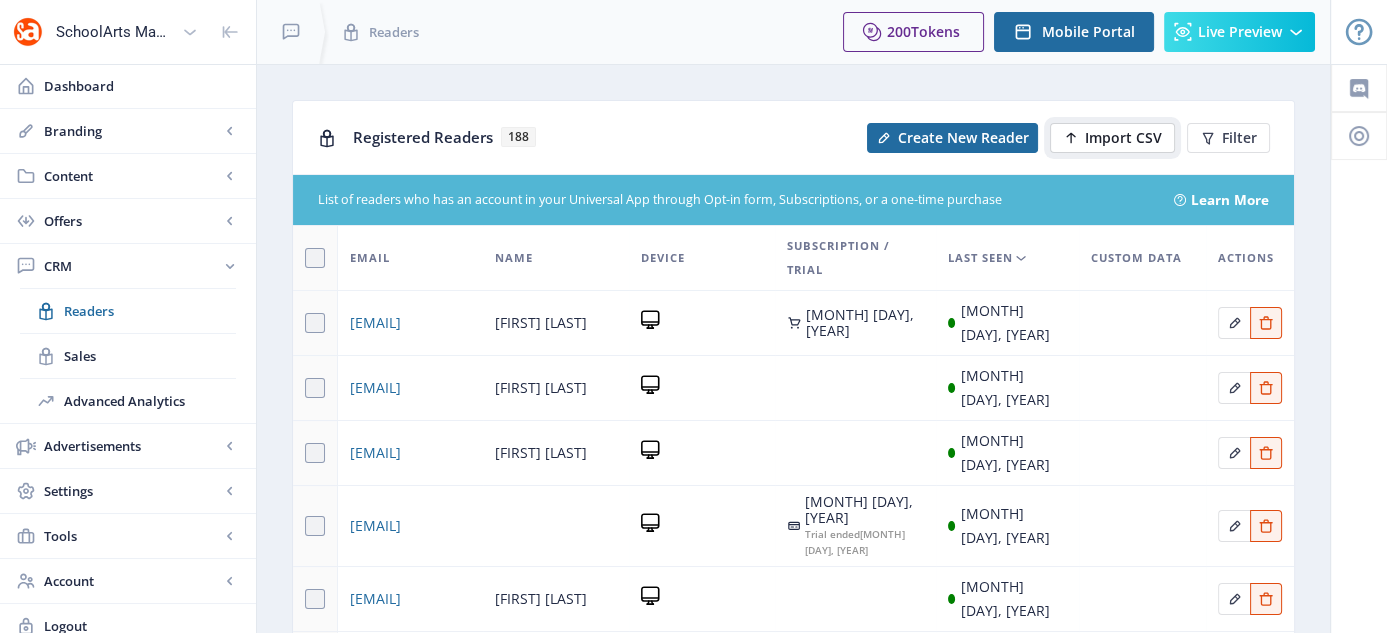 click on "Import CSV" 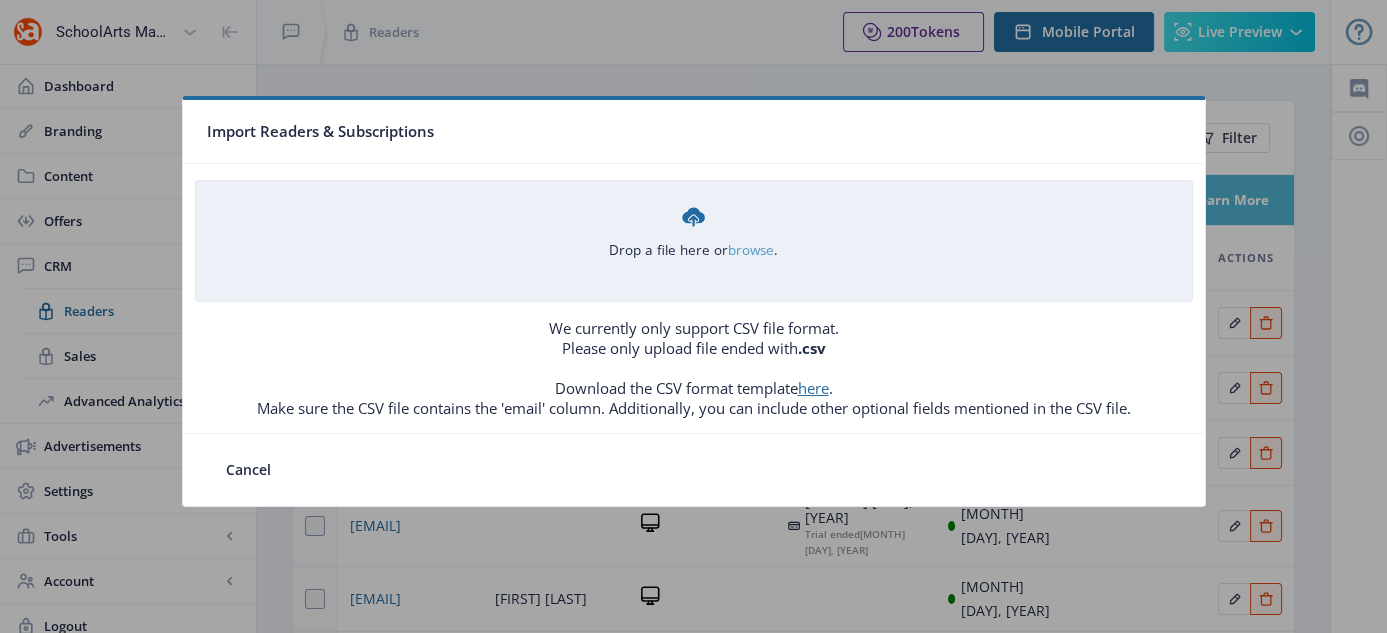 click on "browse" at bounding box center (0, 0) 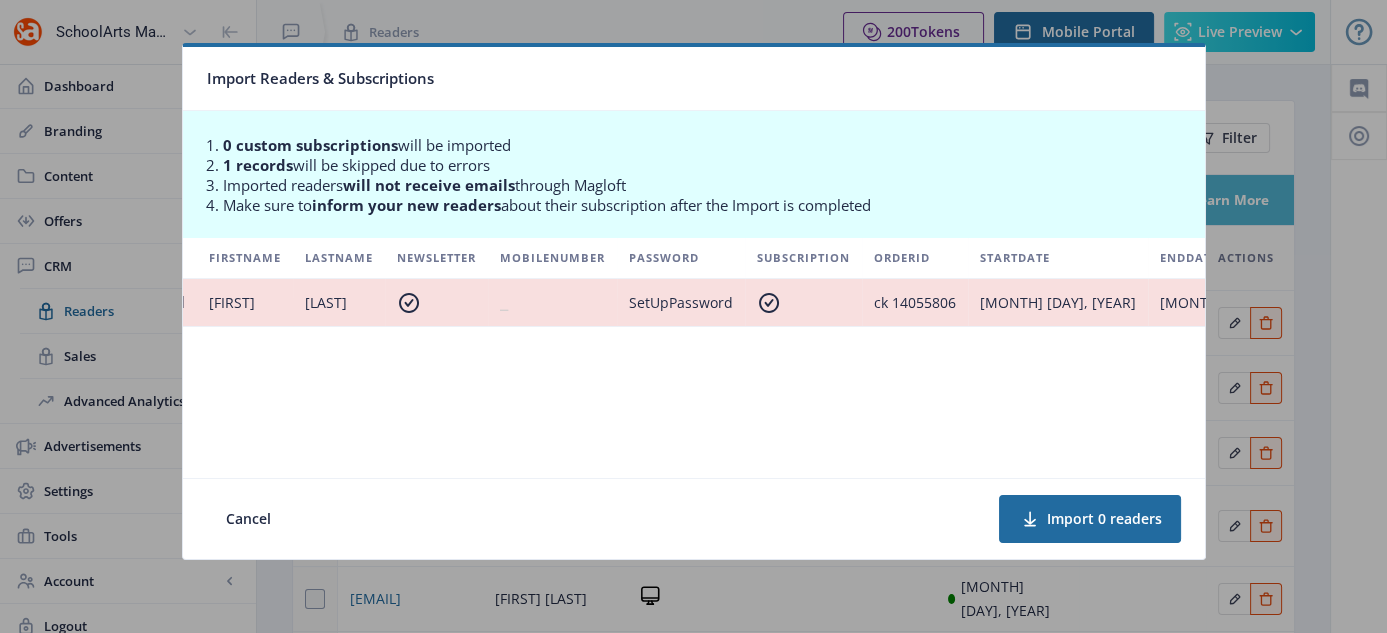 scroll, scrollTop: 0, scrollLeft: 435, axis: horizontal 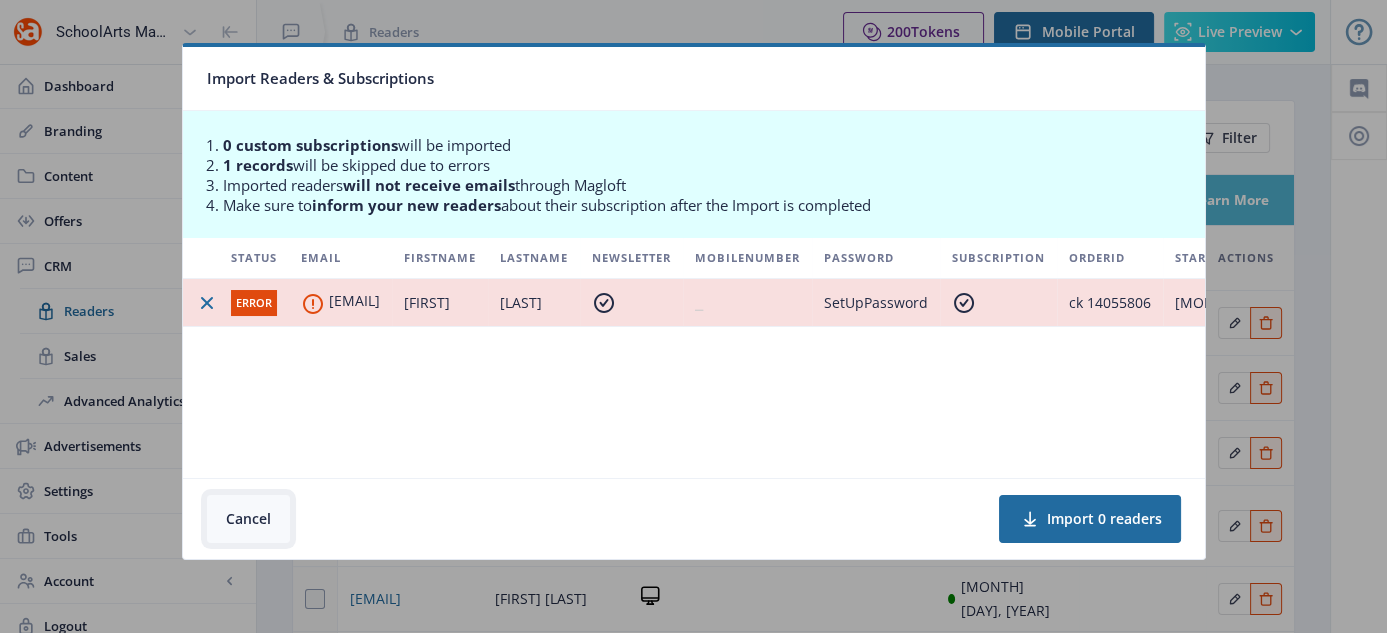 click on "Cancel" 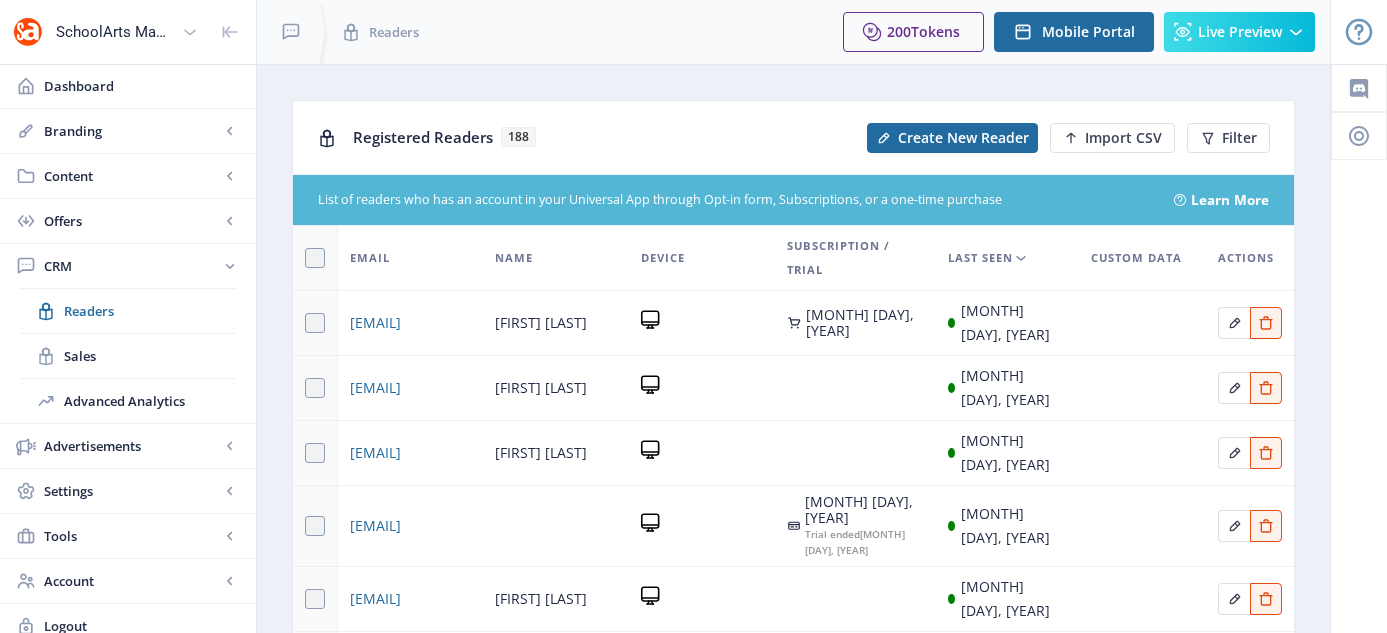 scroll, scrollTop: 0, scrollLeft: 0, axis: both 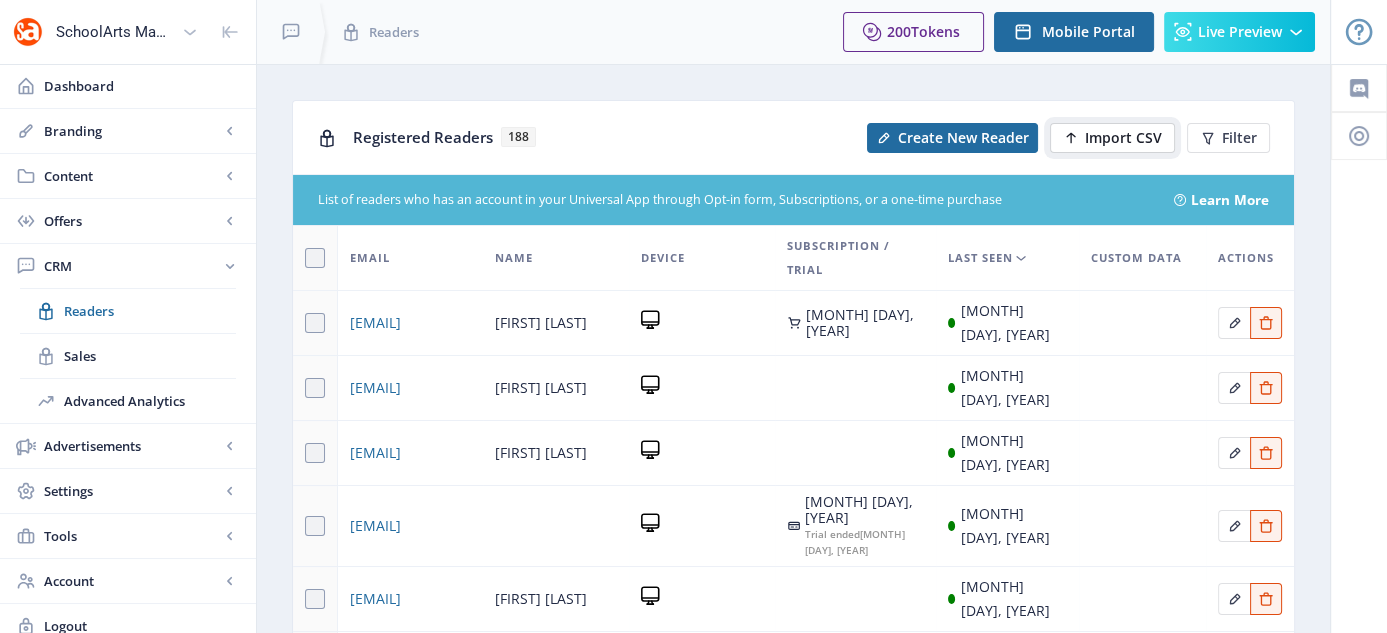 click on "Import CSV" 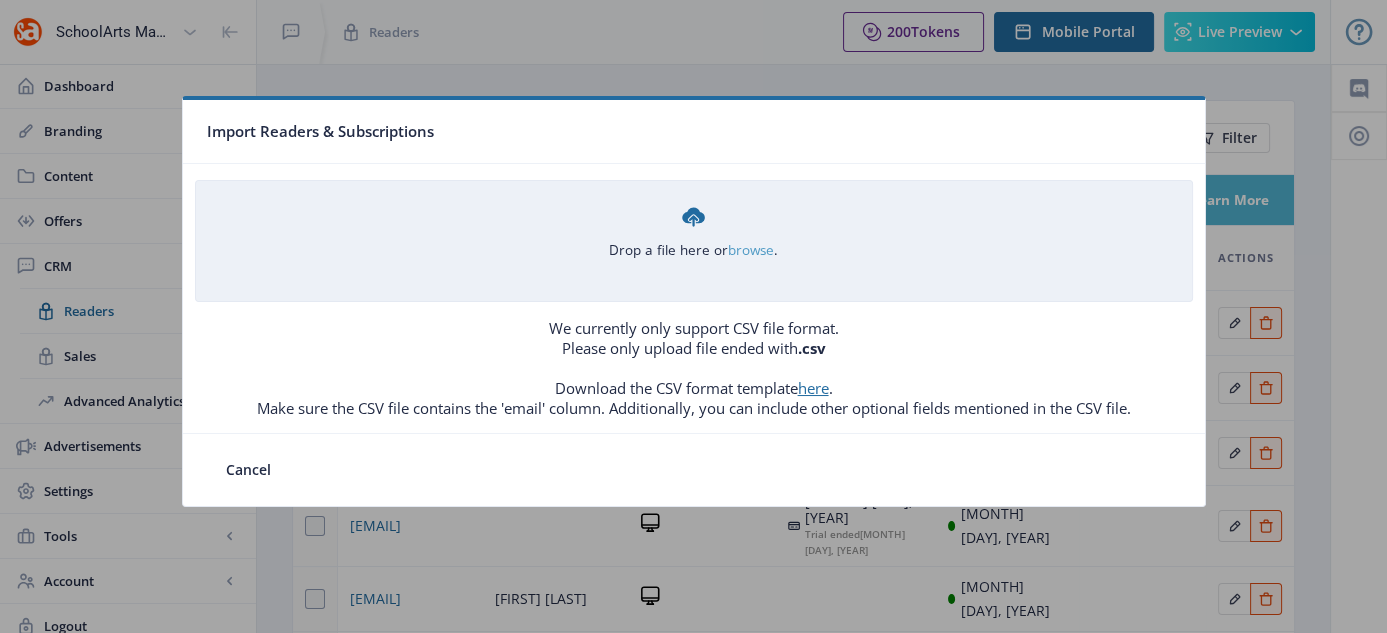 click on "browse" at bounding box center [0, 0] 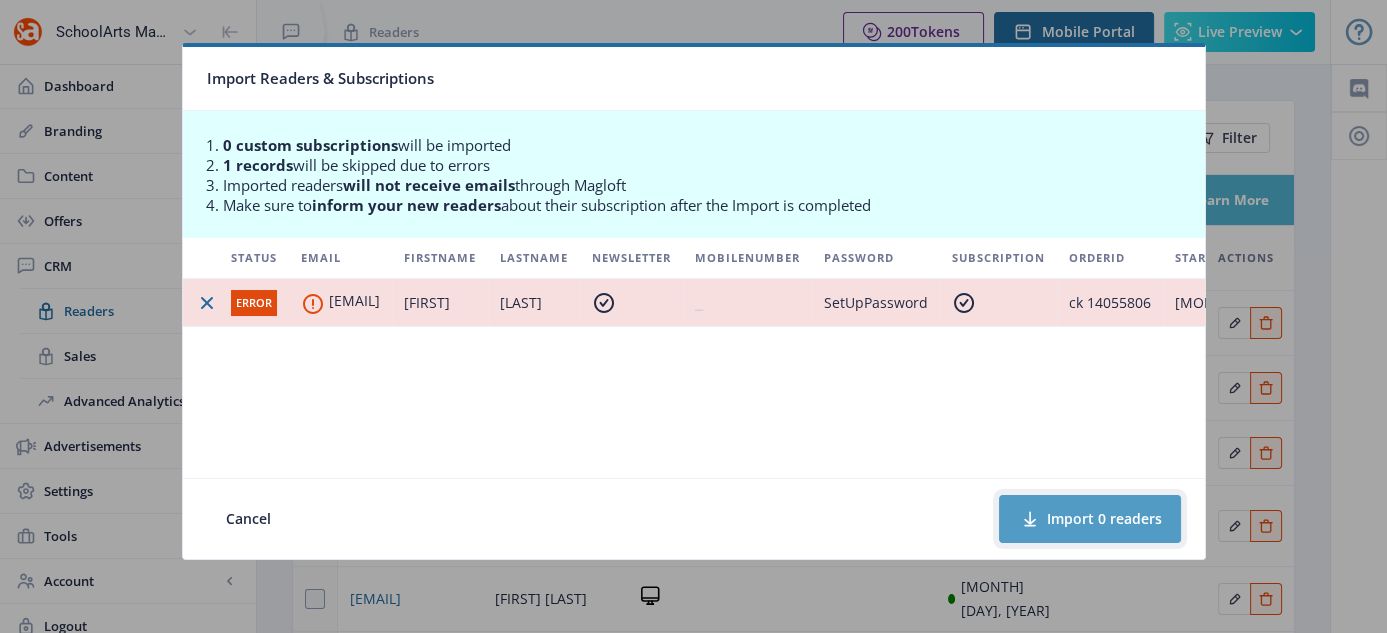 click on "Import 0 readers" 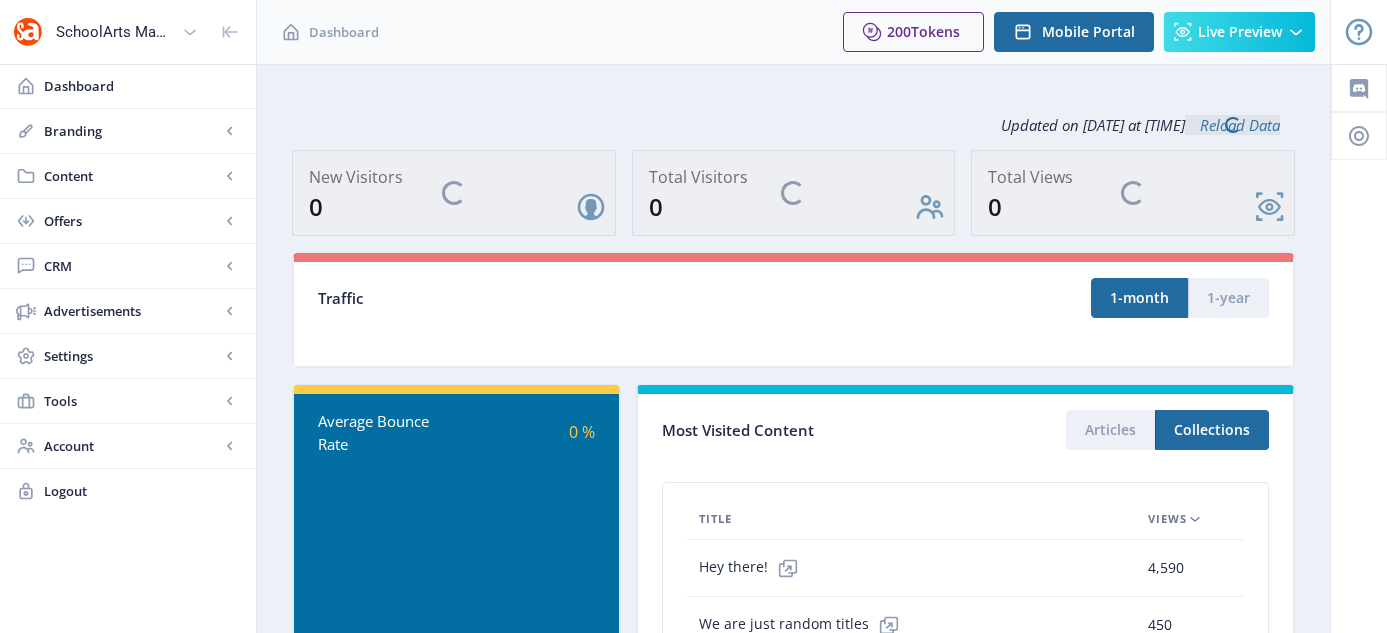 scroll, scrollTop: 0, scrollLeft: 0, axis: both 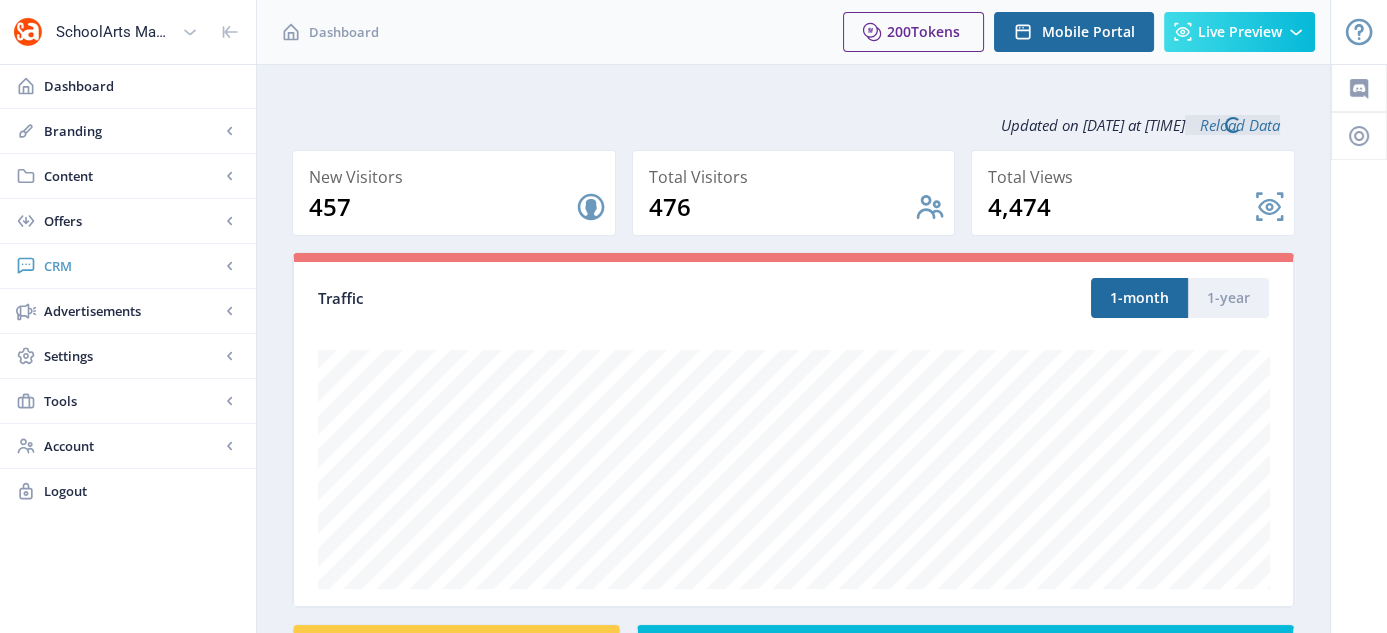 click on "CRM" at bounding box center (132, 266) 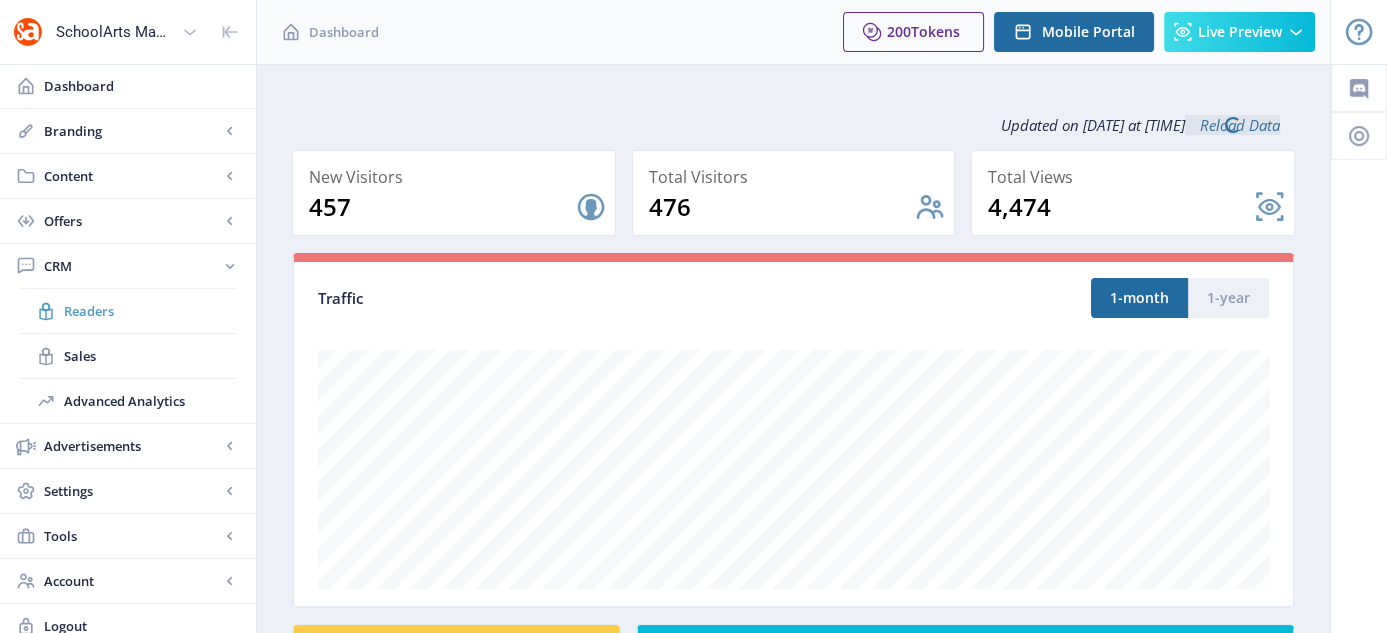 click on "Readers" at bounding box center (150, 311) 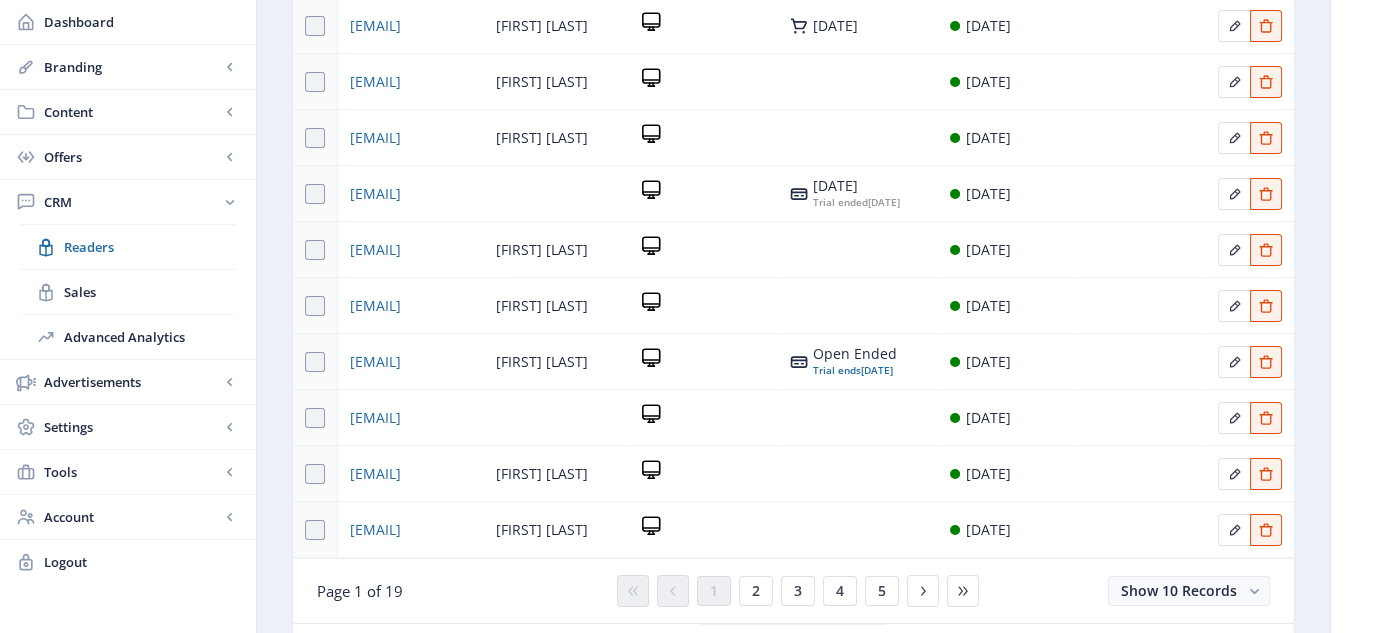 scroll, scrollTop: 418, scrollLeft: 0, axis: vertical 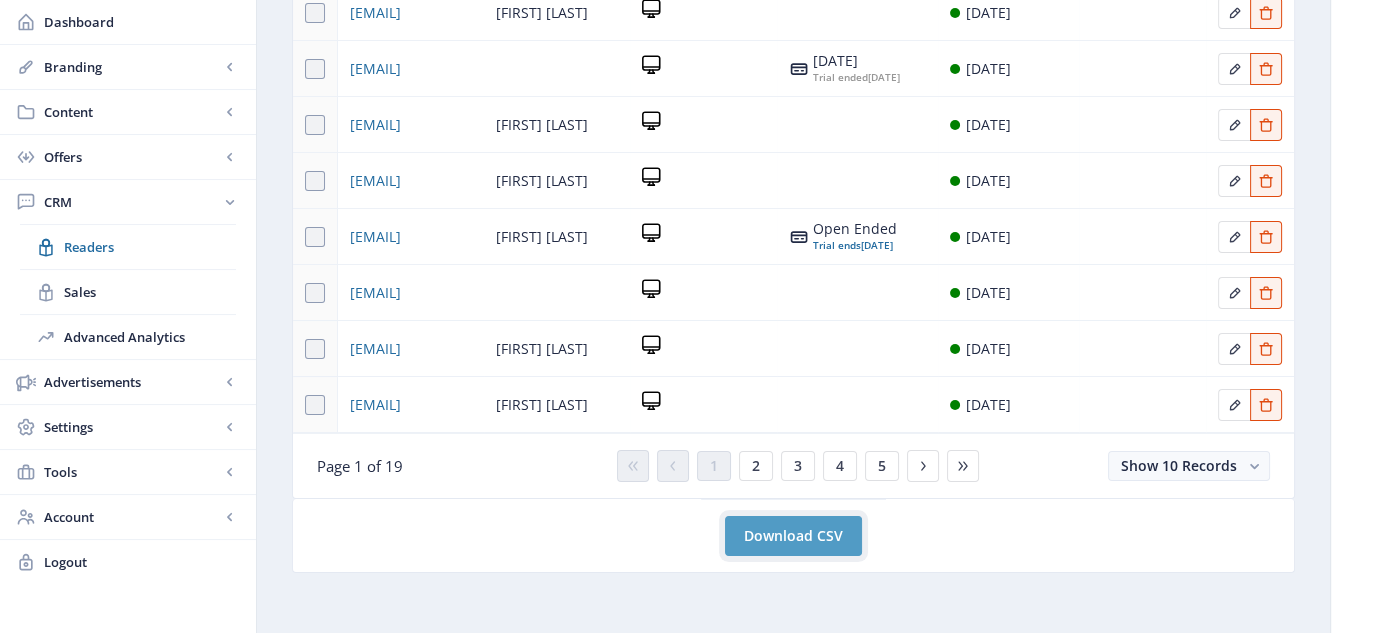 click on "Download CSV" 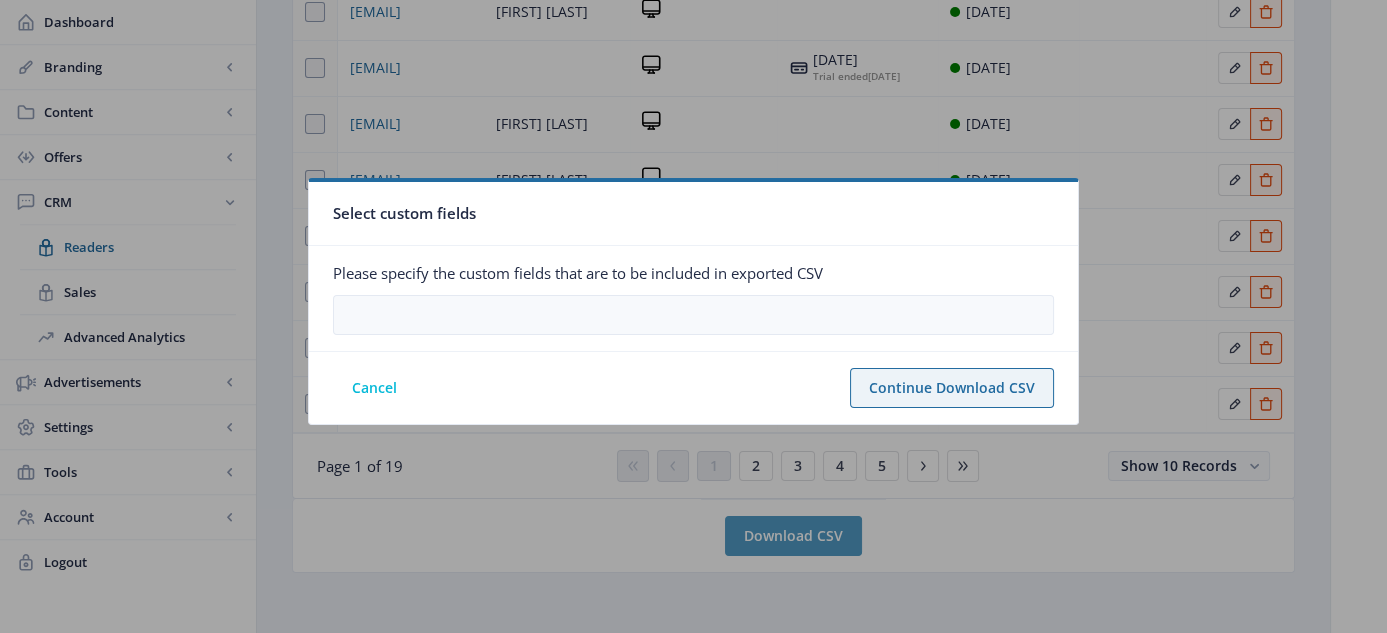 scroll, scrollTop: 0, scrollLeft: 0, axis: both 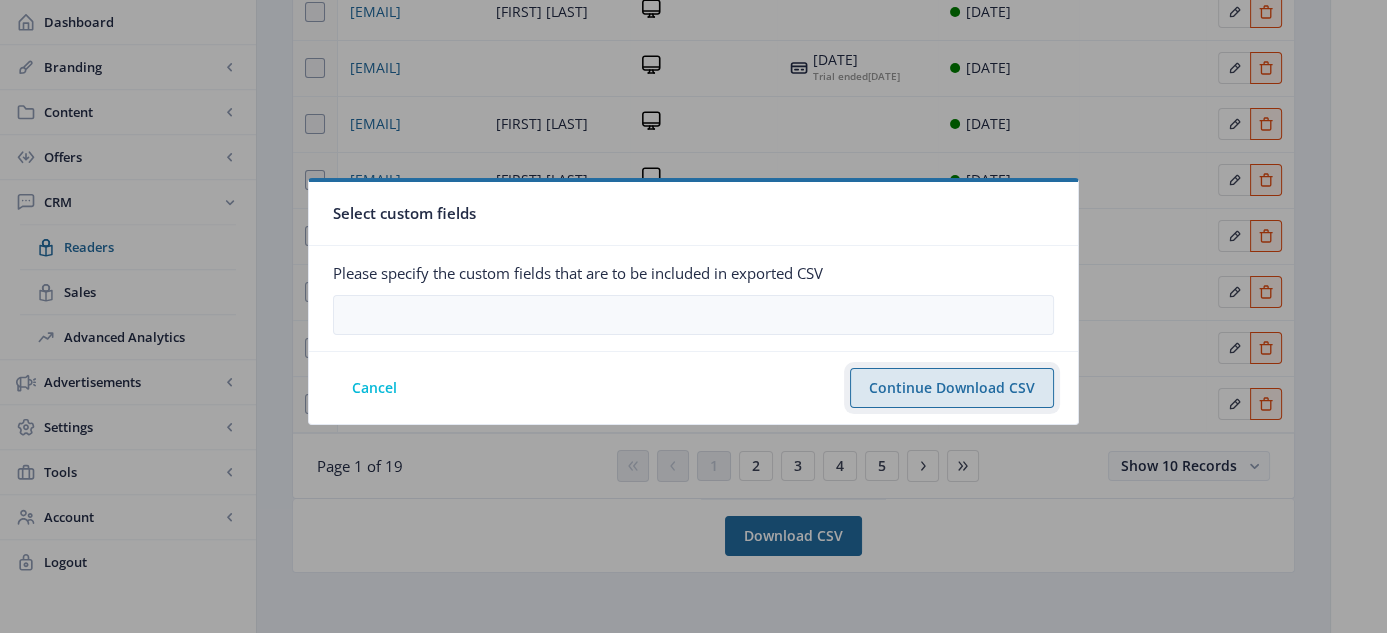 click on "Continue Download CSV" 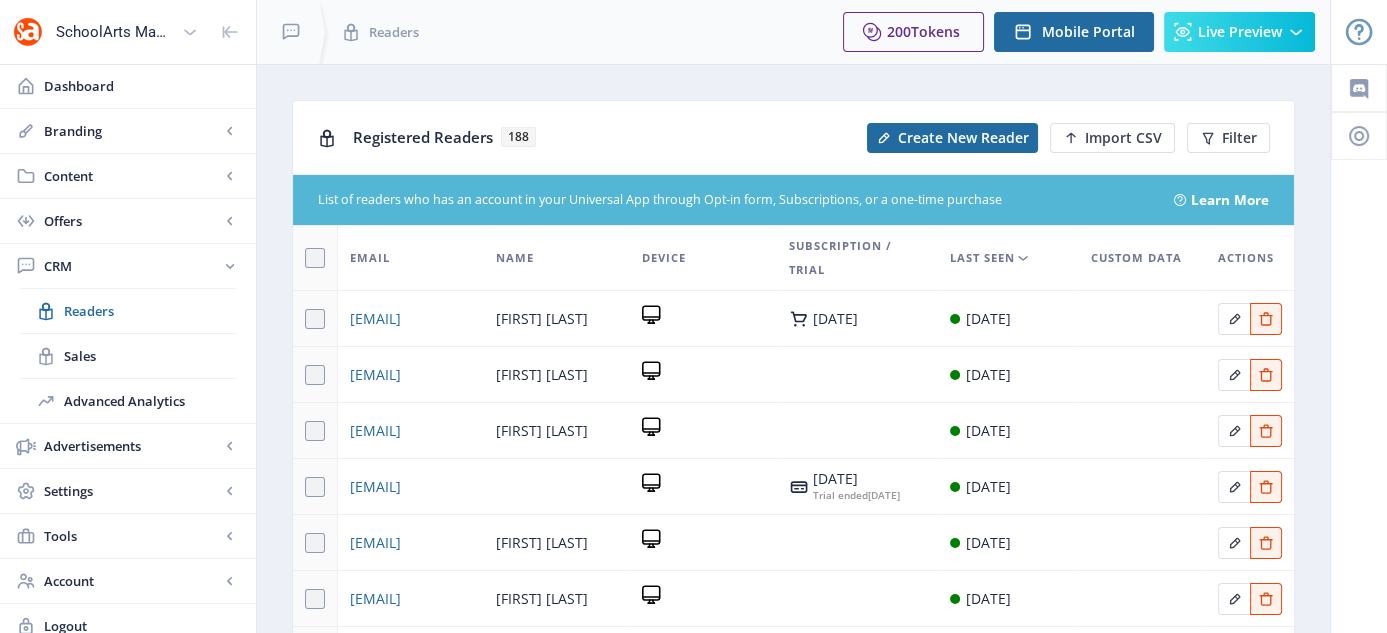 scroll, scrollTop: 418, scrollLeft: 0, axis: vertical 